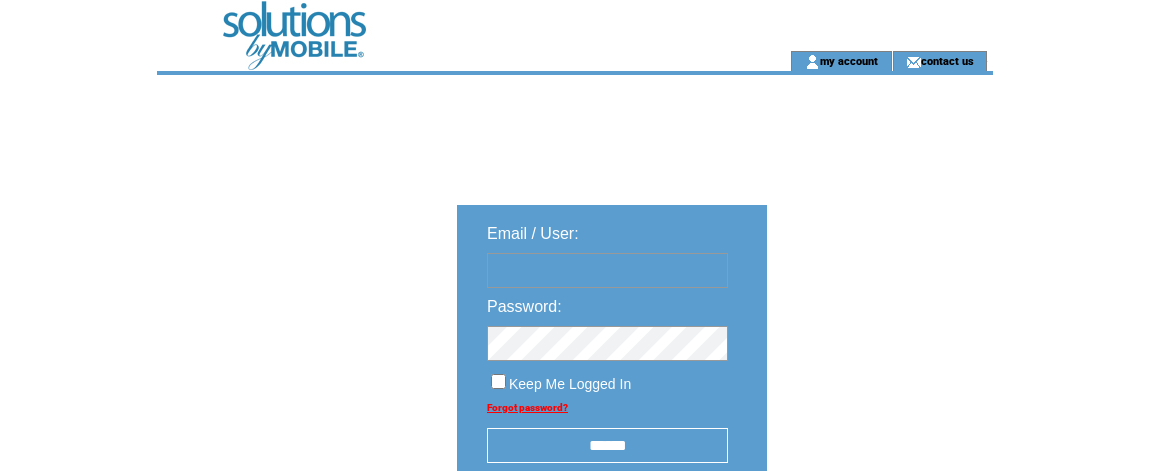 scroll, scrollTop: 0, scrollLeft: 0, axis: both 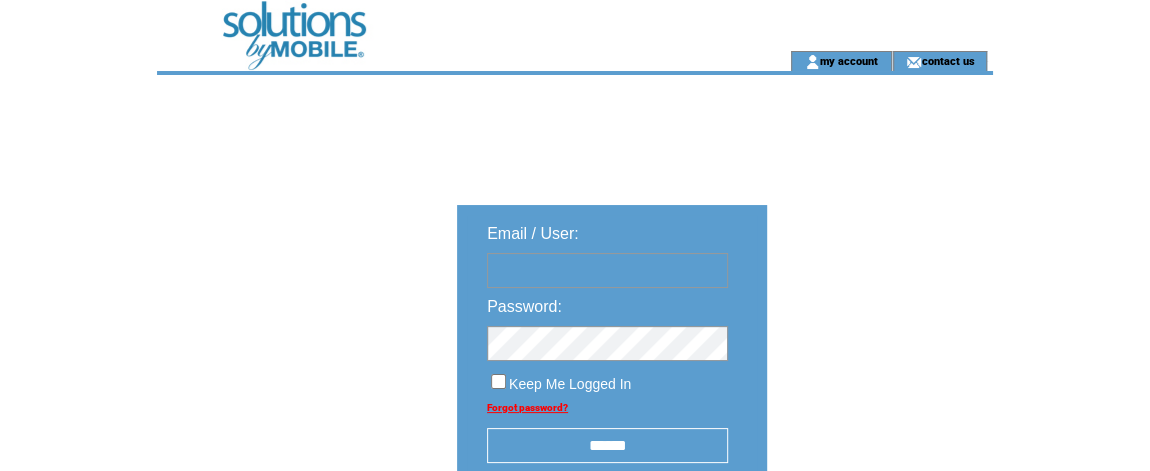click at bounding box center (607, 270) 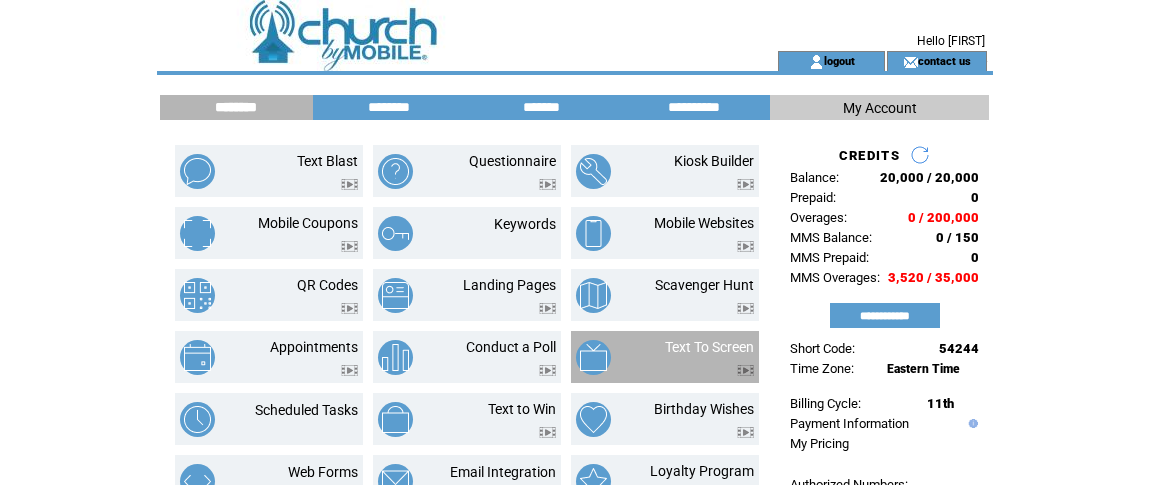 scroll, scrollTop: 0, scrollLeft: 0, axis: both 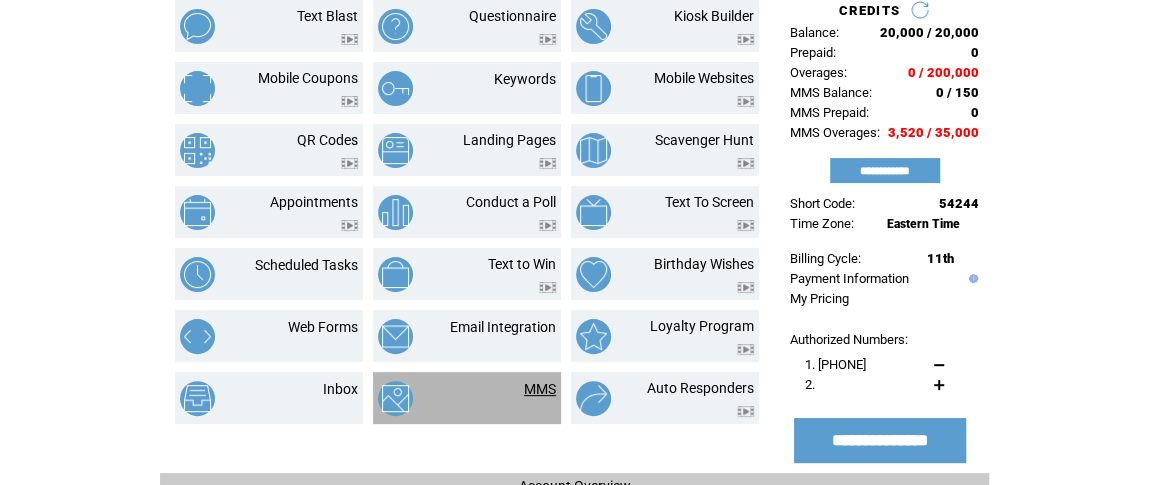 click on "MMS" at bounding box center (540, 389) 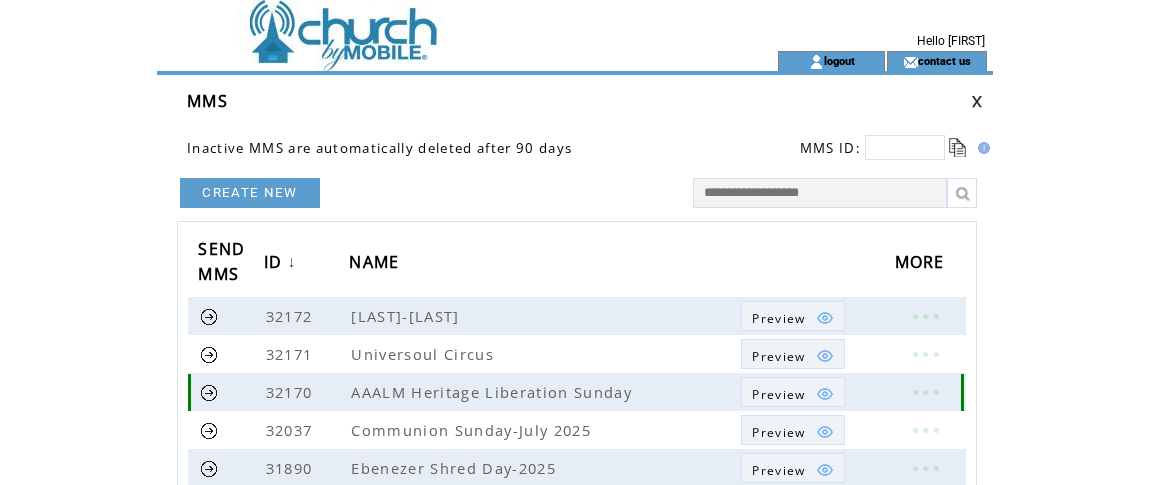 scroll, scrollTop: 0, scrollLeft: 0, axis: both 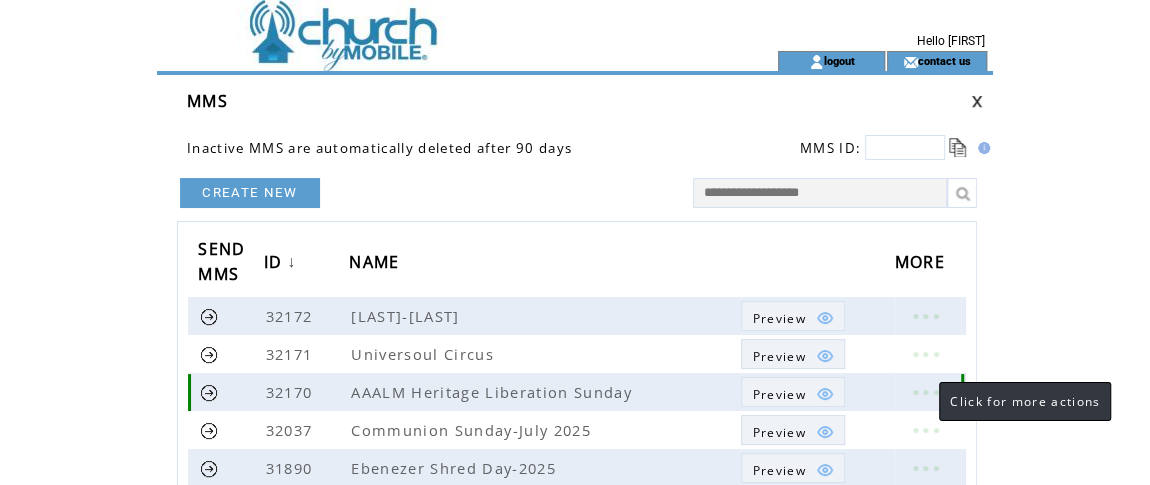 click at bounding box center (925, 392) 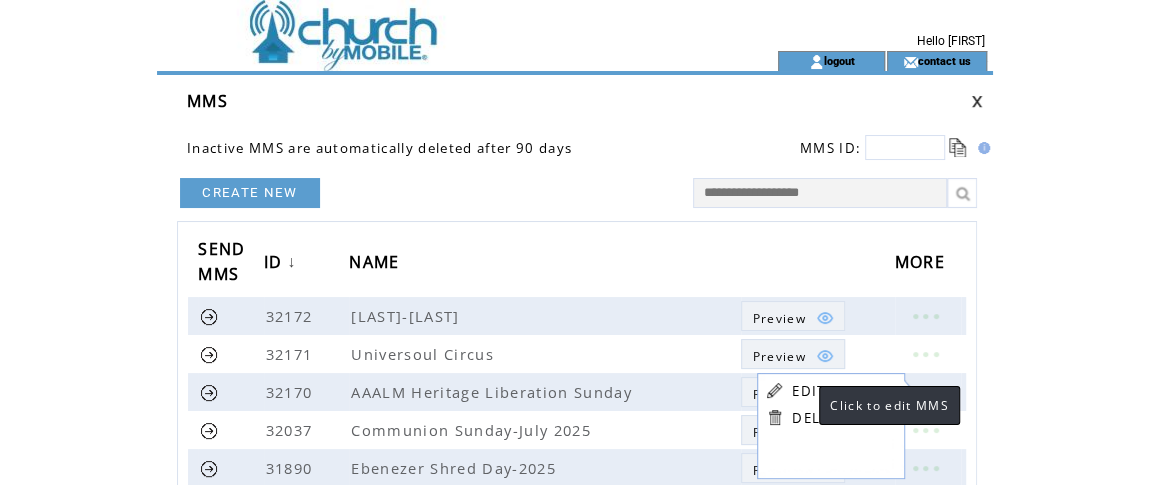 click on "EDIT" at bounding box center [808, 391] 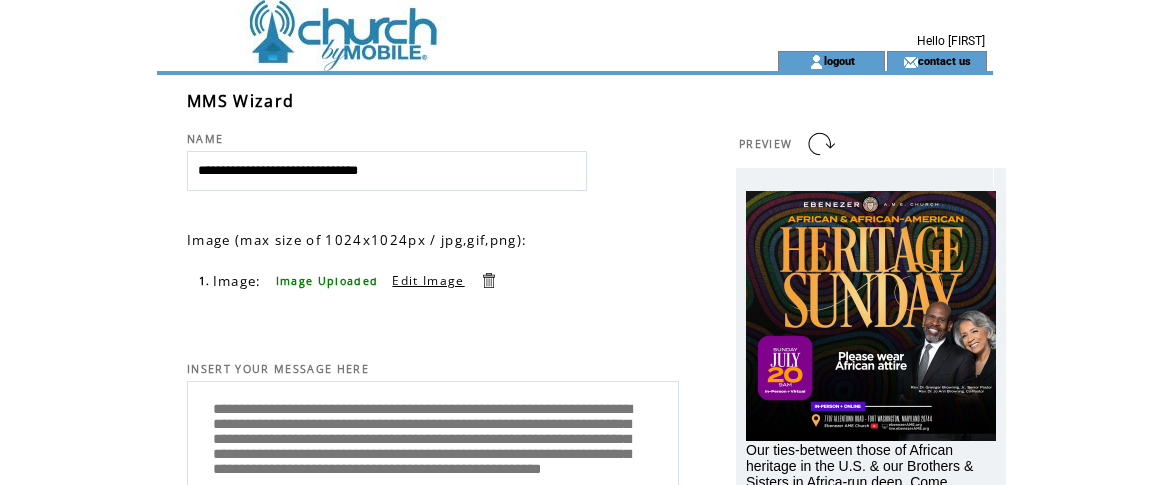 scroll, scrollTop: 0, scrollLeft: 0, axis: both 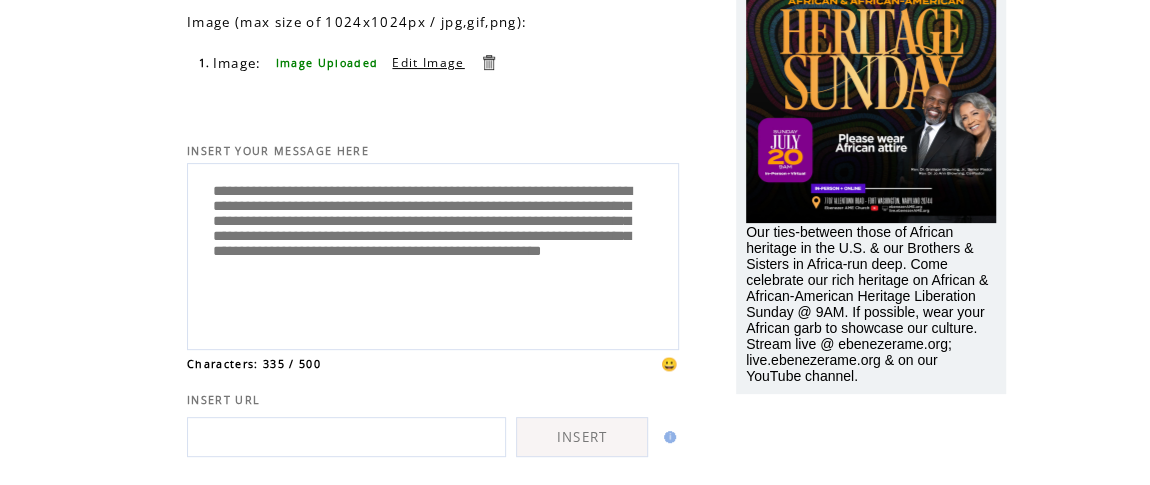 drag, startPoint x: 212, startPoint y: 190, endPoint x: 667, endPoint y: 391, distance: 497.41934 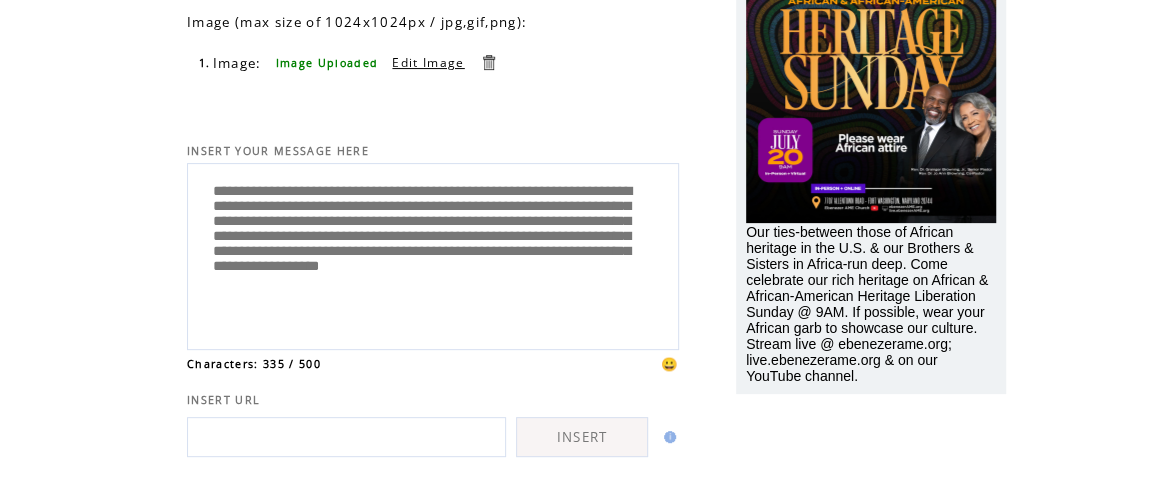 scroll, scrollTop: 4, scrollLeft: 0, axis: vertical 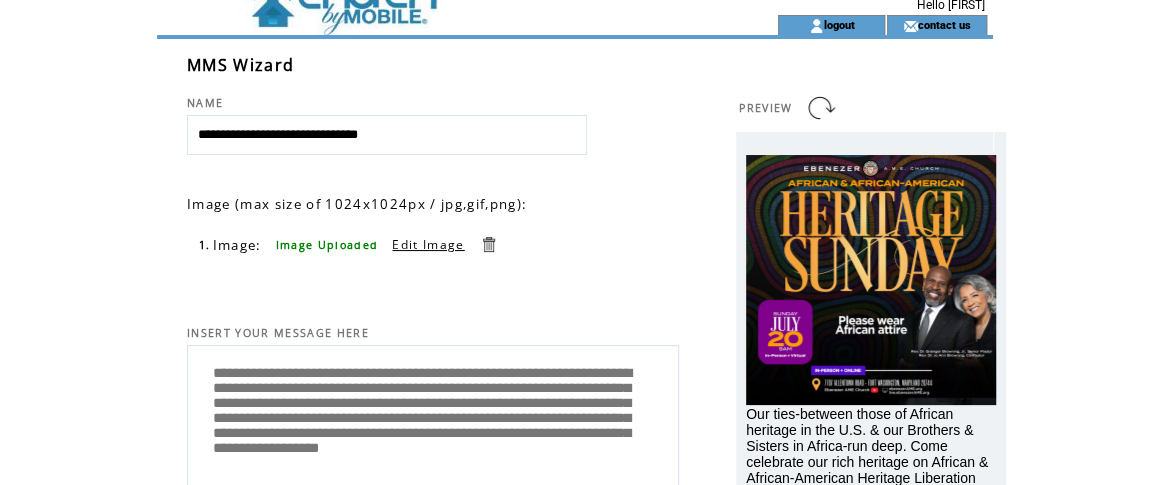 type on "**********" 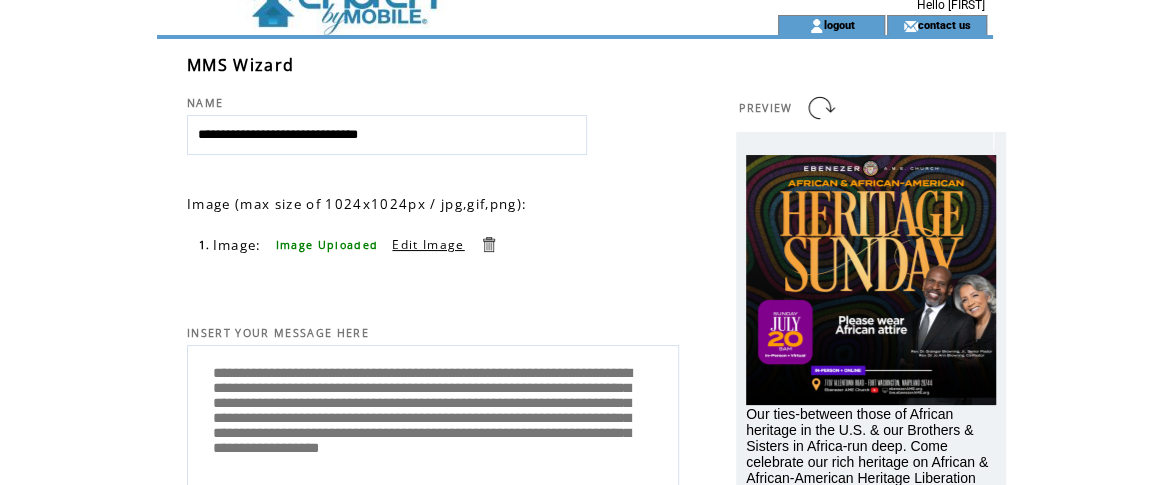 click at bounding box center (821, 108) 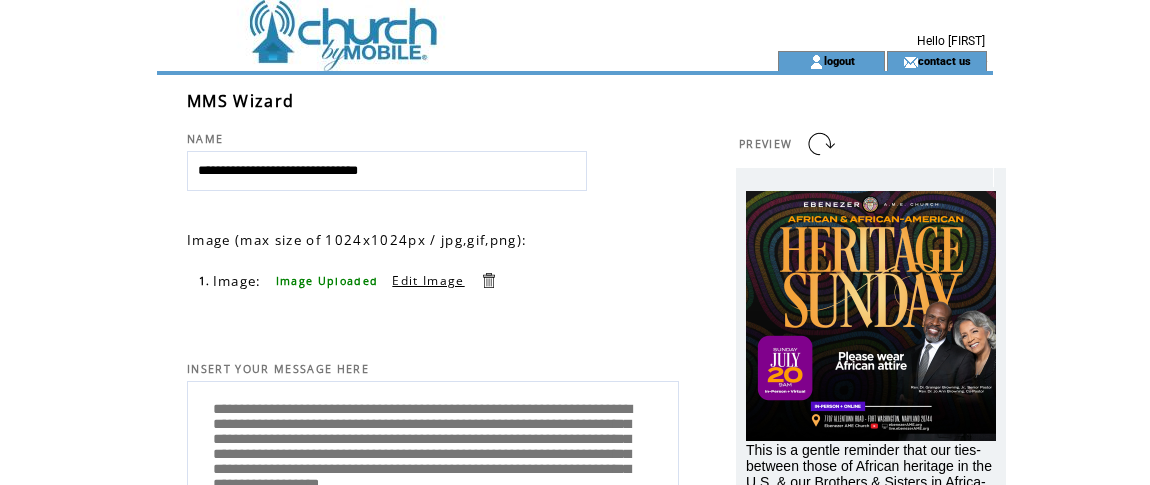 scroll, scrollTop: 0, scrollLeft: 0, axis: both 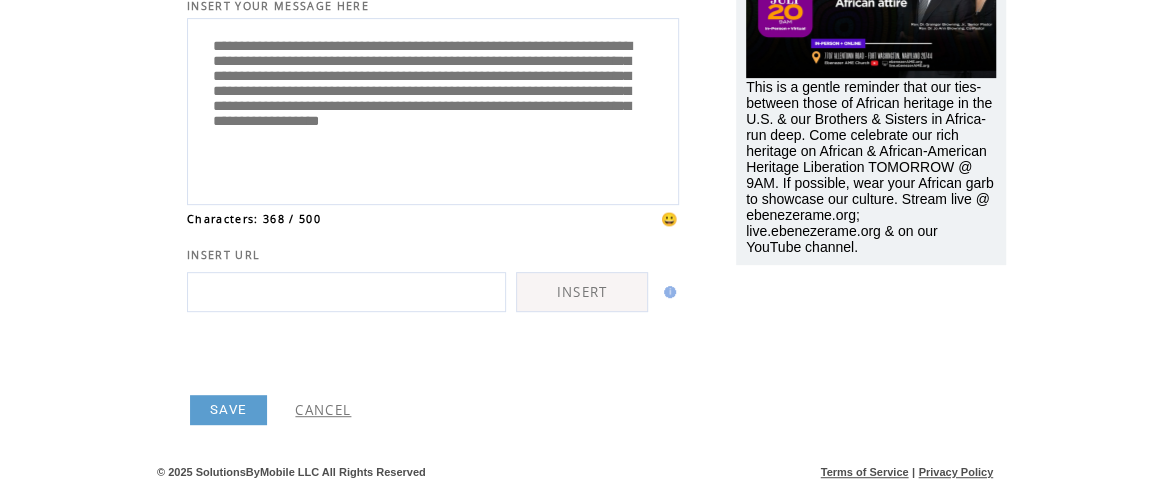 click on "SAVE" at bounding box center (228, 410) 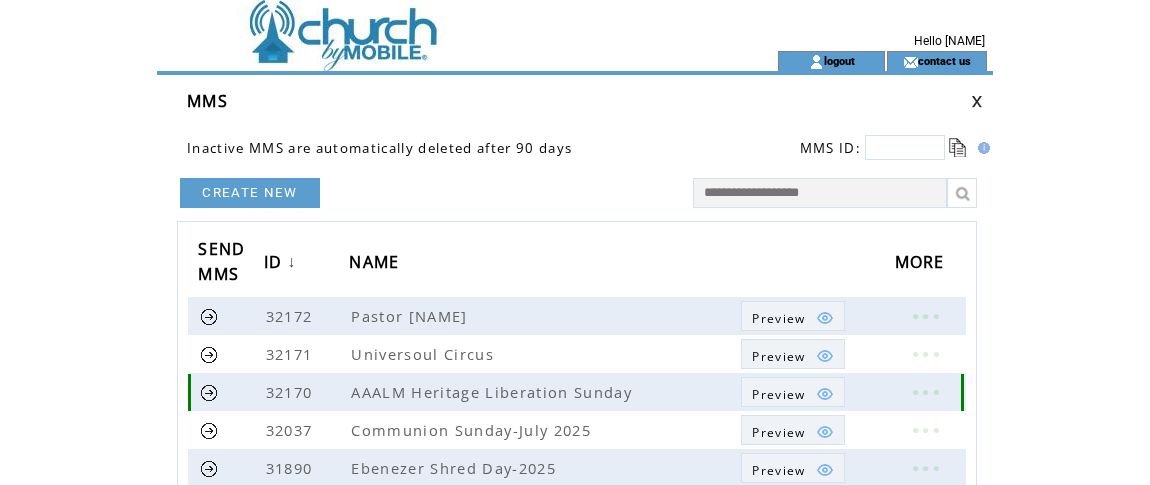 scroll, scrollTop: 0, scrollLeft: 0, axis: both 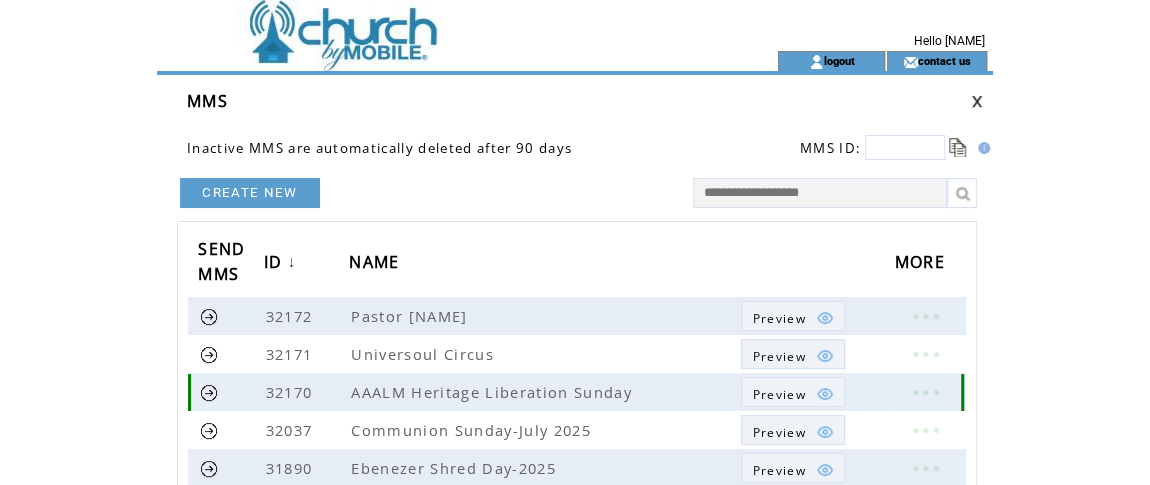 click at bounding box center [209, 392] 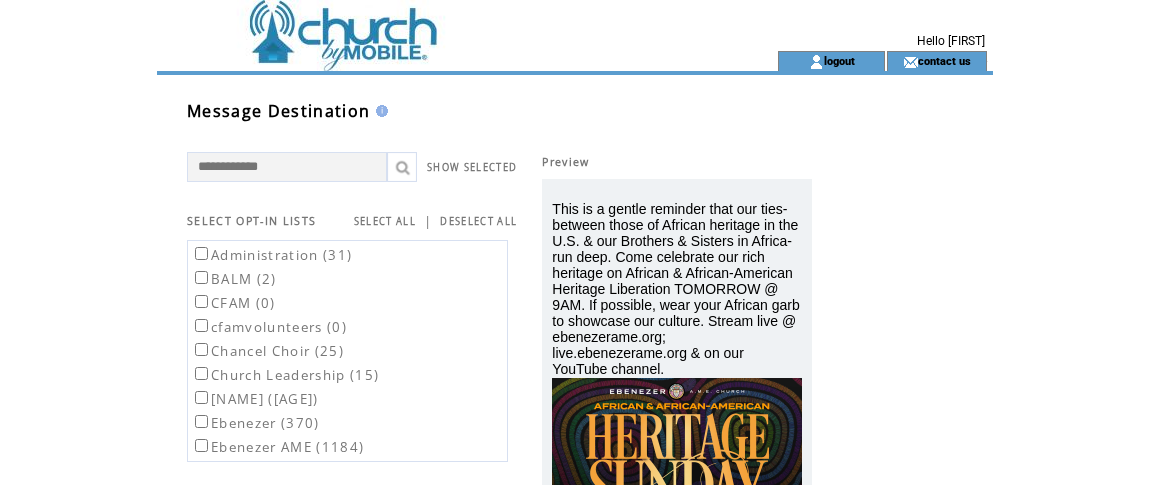 scroll, scrollTop: 0, scrollLeft: 0, axis: both 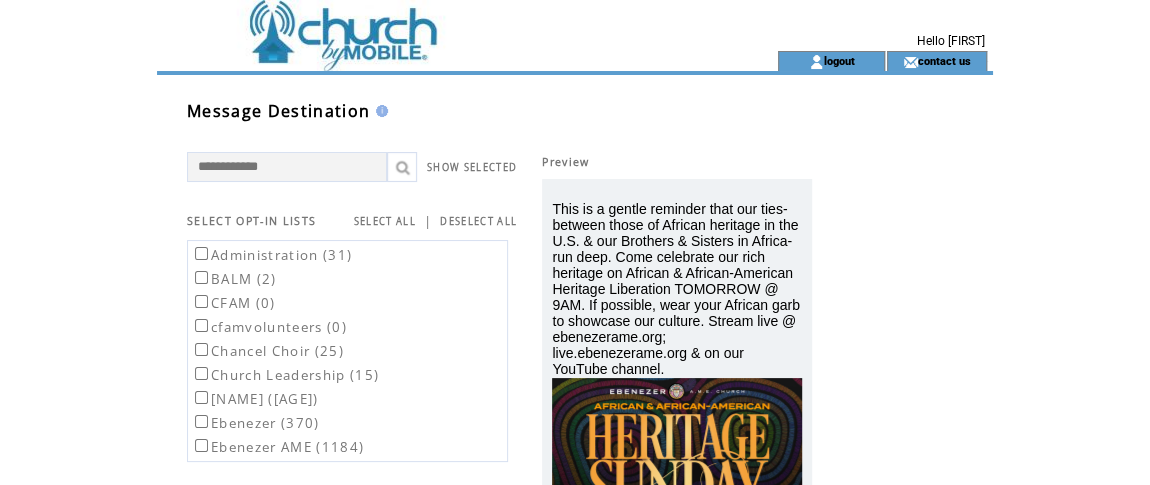 click on "SELECT ALL" at bounding box center [385, 221] 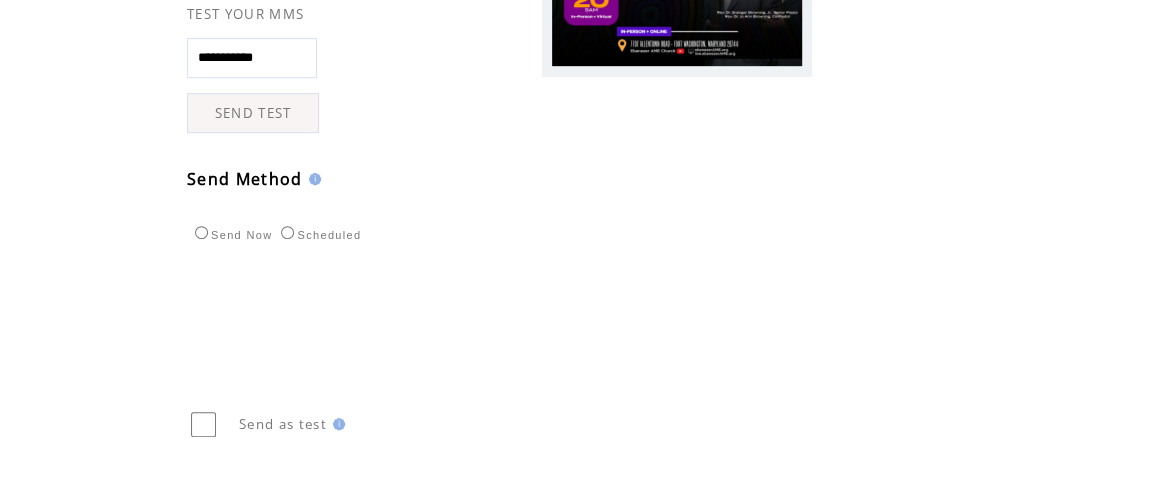 scroll, scrollTop: 581, scrollLeft: 0, axis: vertical 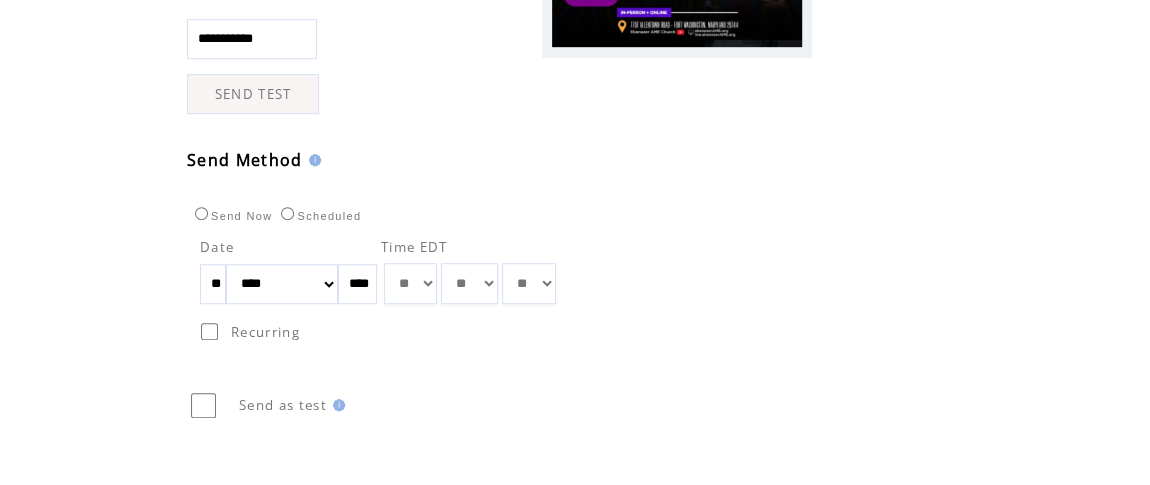 click on "** 	 ** 	 ** 	 ** 	 ** 	 ** 	 ** 	 ** 	 ** 	 ** 	 ** 	 ** 	 **" at bounding box center (410, 283) 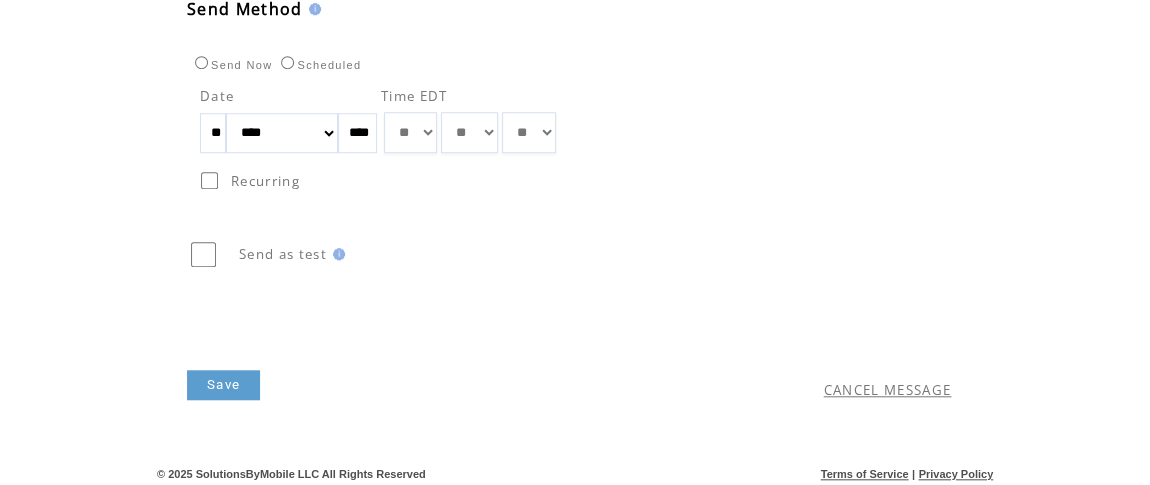 scroll, scrollTop: 736, scrollLeft: 0, axis: vertical 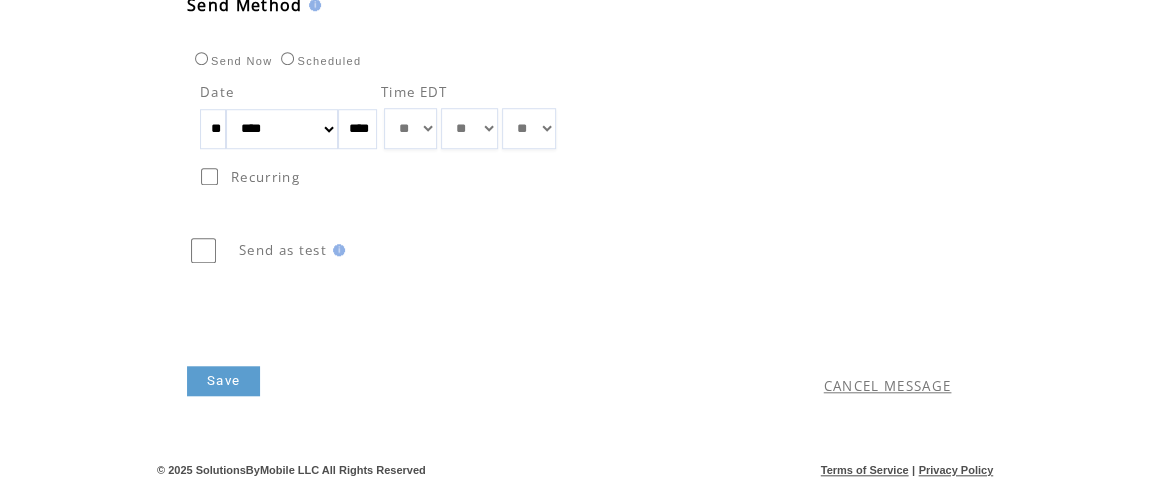 click on "Save" at bounding box center [223, 381] 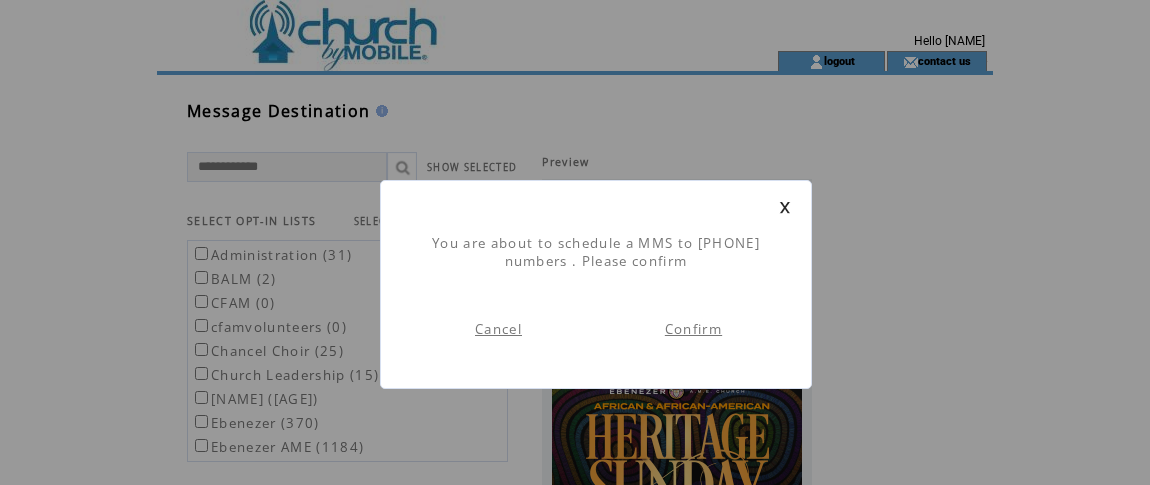 scroll, scrollTop: 1, scrollLeft: 0, axis: vertical 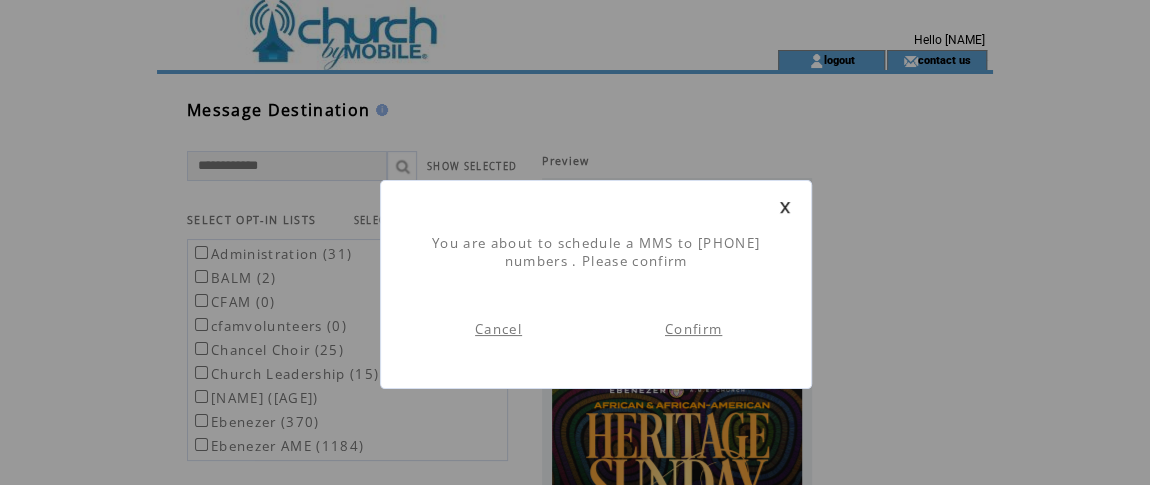 click on "Confirm" at bounding box center (693, 329) 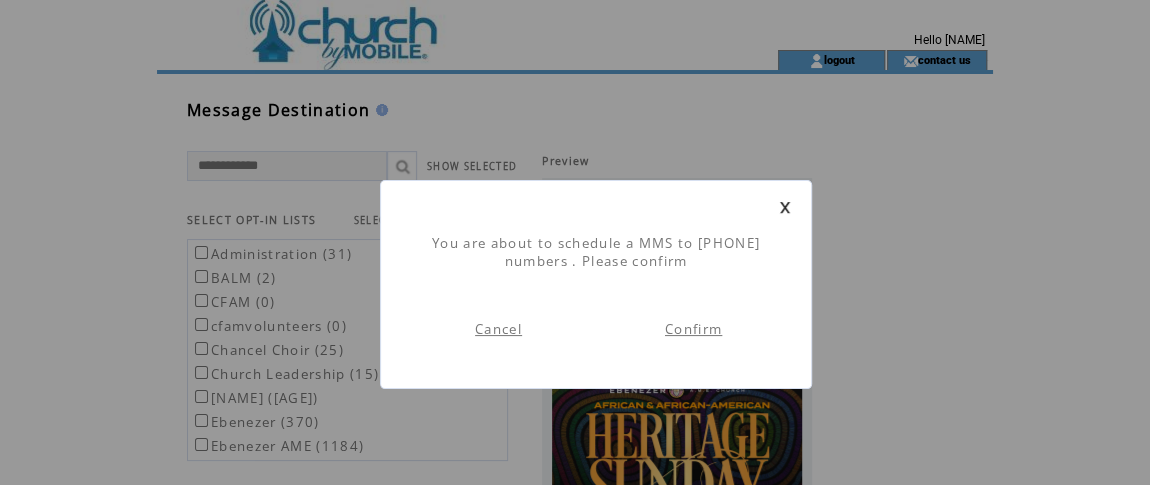scroll, scrollTop: 0, scrollLeft: 0, axis: both 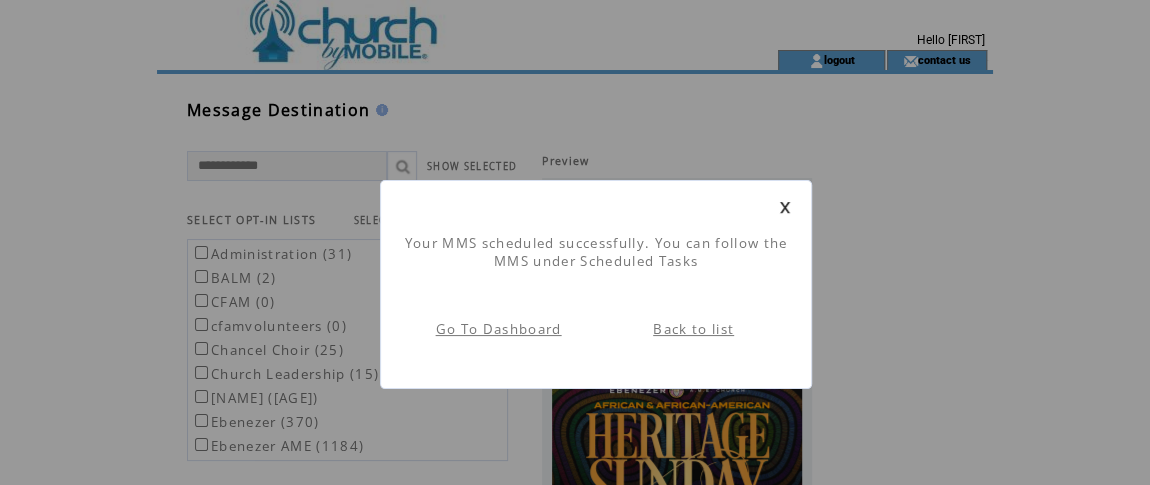 click on "Back to list" at bounding box center [693, 329] 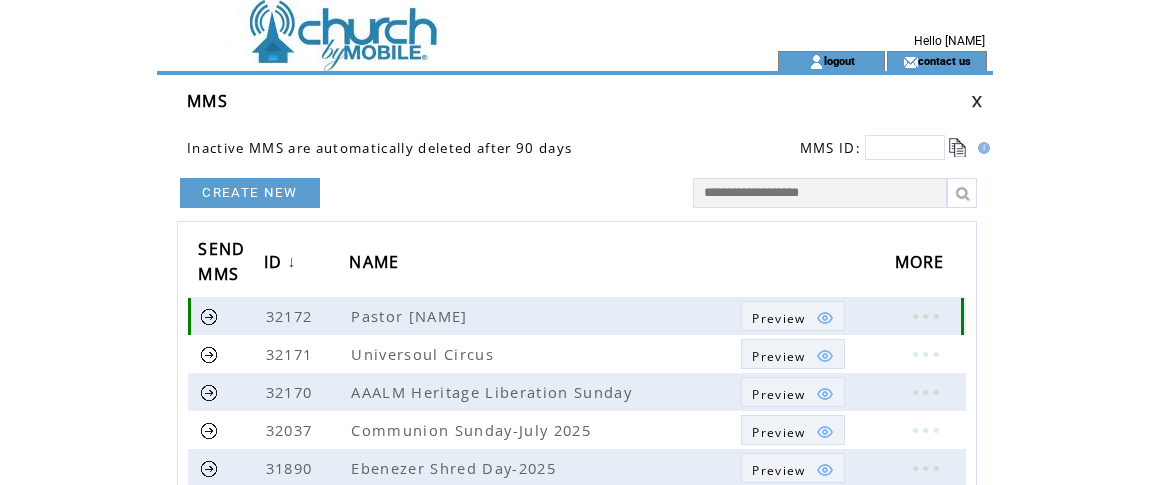 scroll, scrollTop: 0, scrollLeft: 0, axis: both 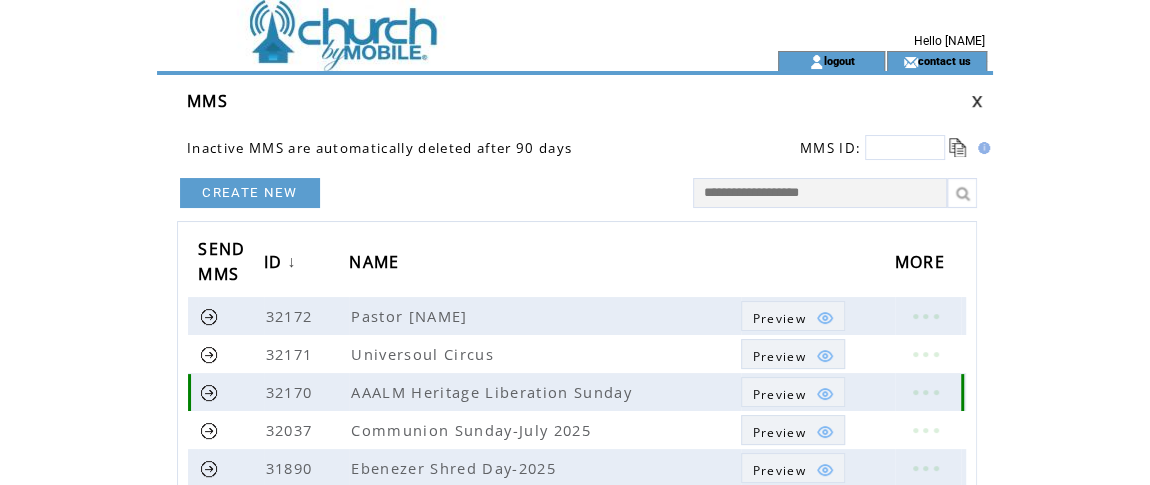 click on "Preview" at bounding box center (778, 394) 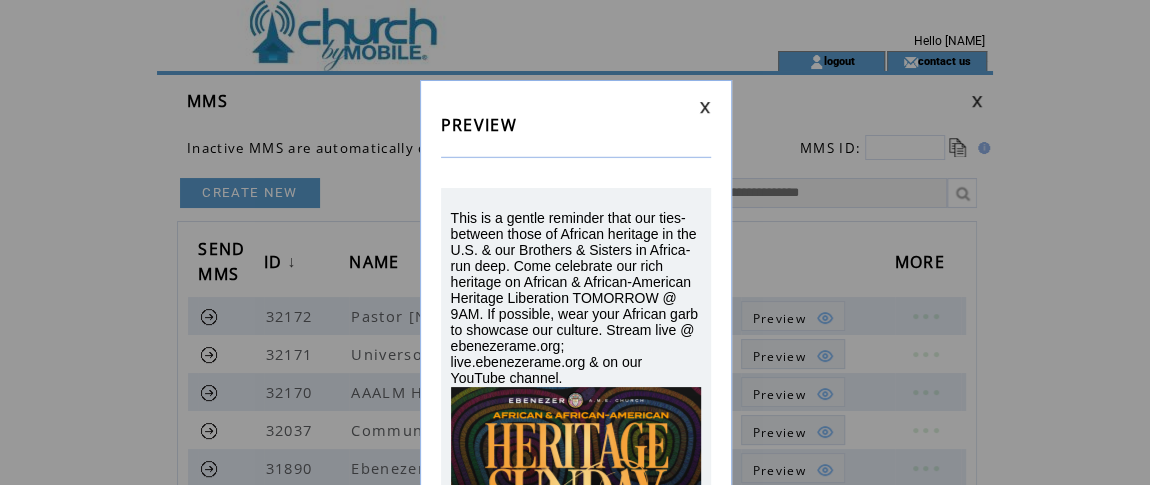 click at bounding box center (705, 107) 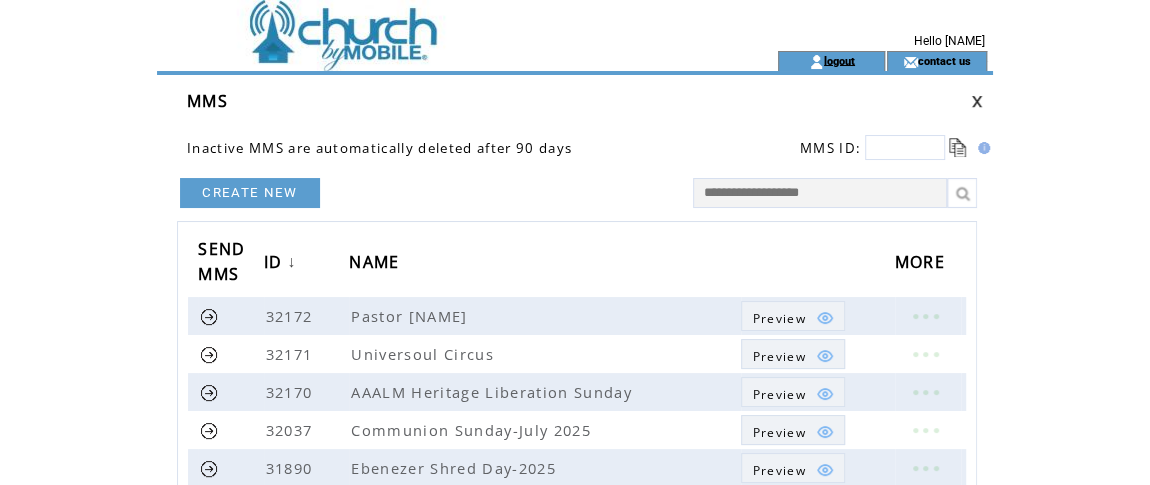click on "logout" at bounding box center [839, 60] 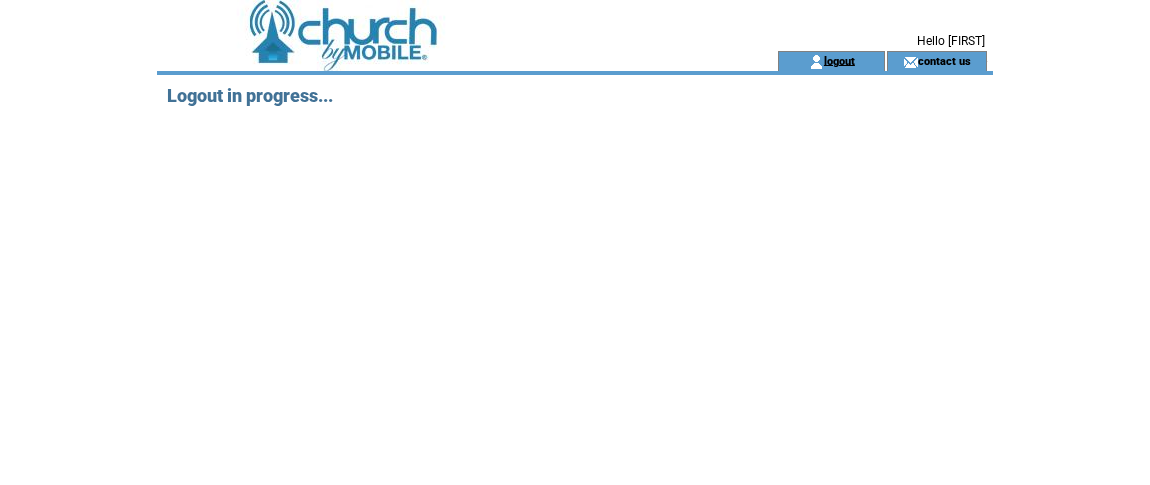 scroll, scrollTop: 0, scrollLeft: 0, axis: both 